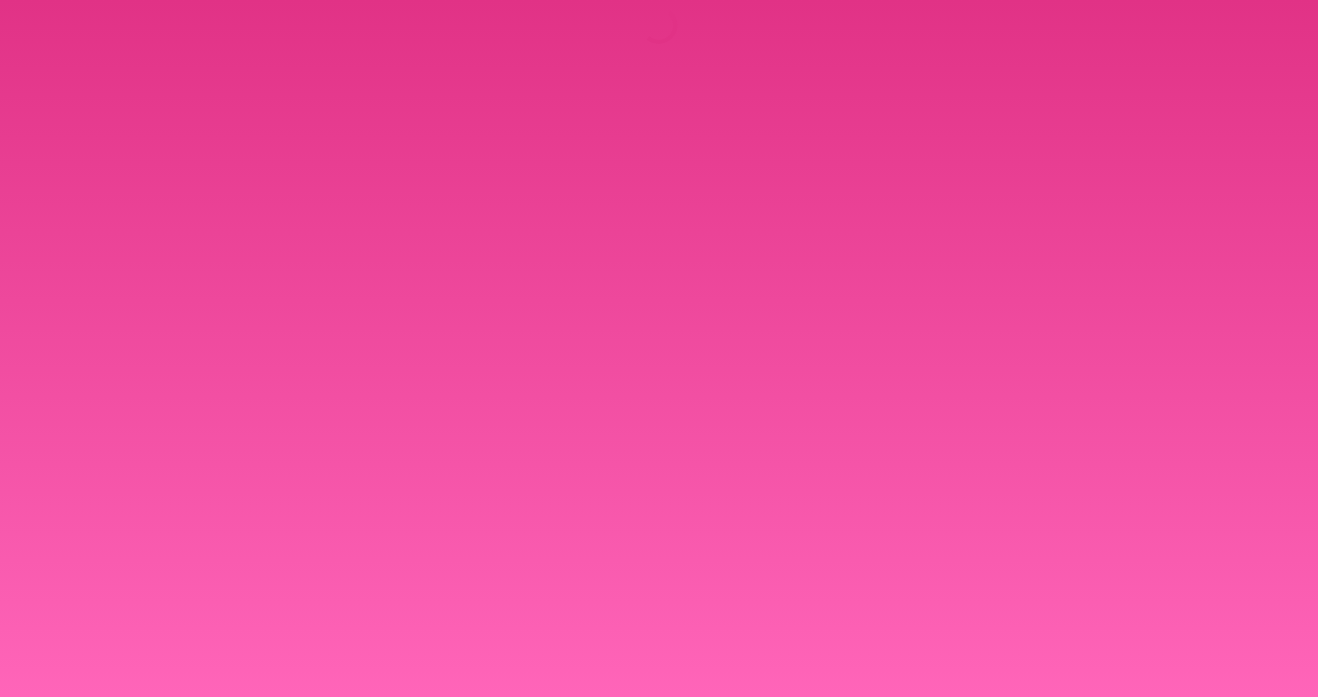 scroll, scrollTop: 0, scrollLeft: 0, axis: both 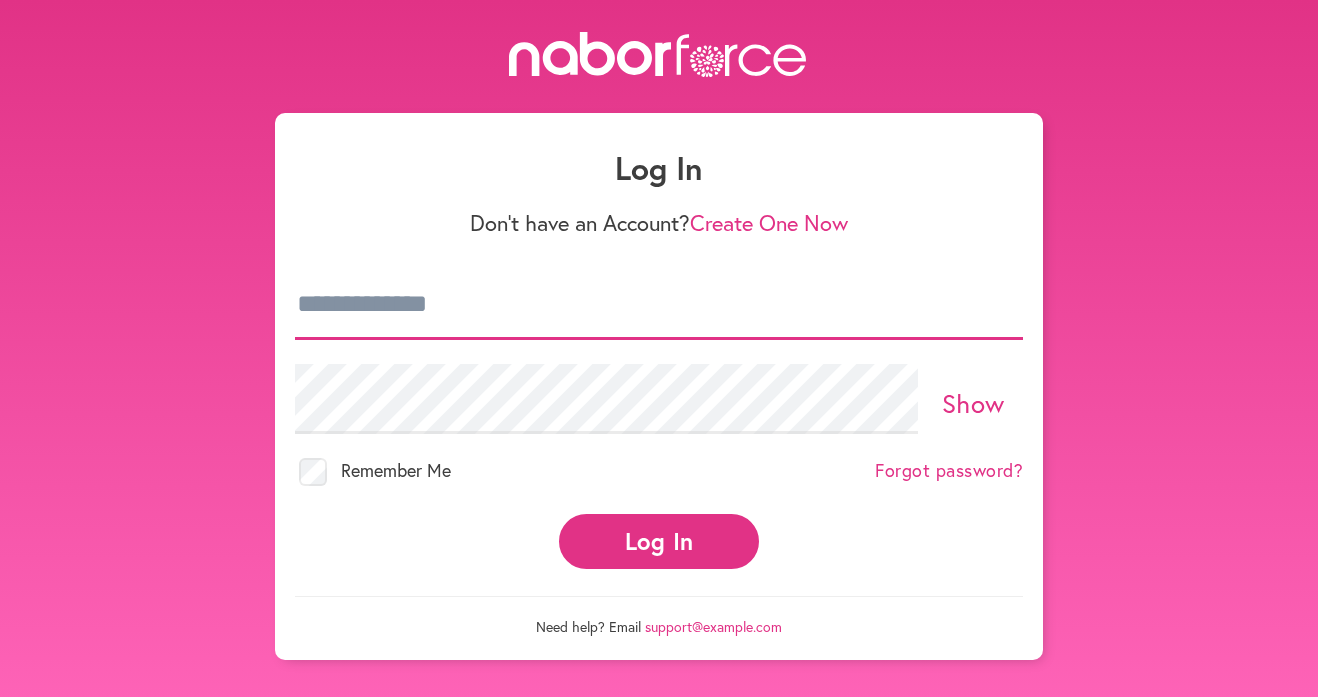 click at bounding box center (659, 305) 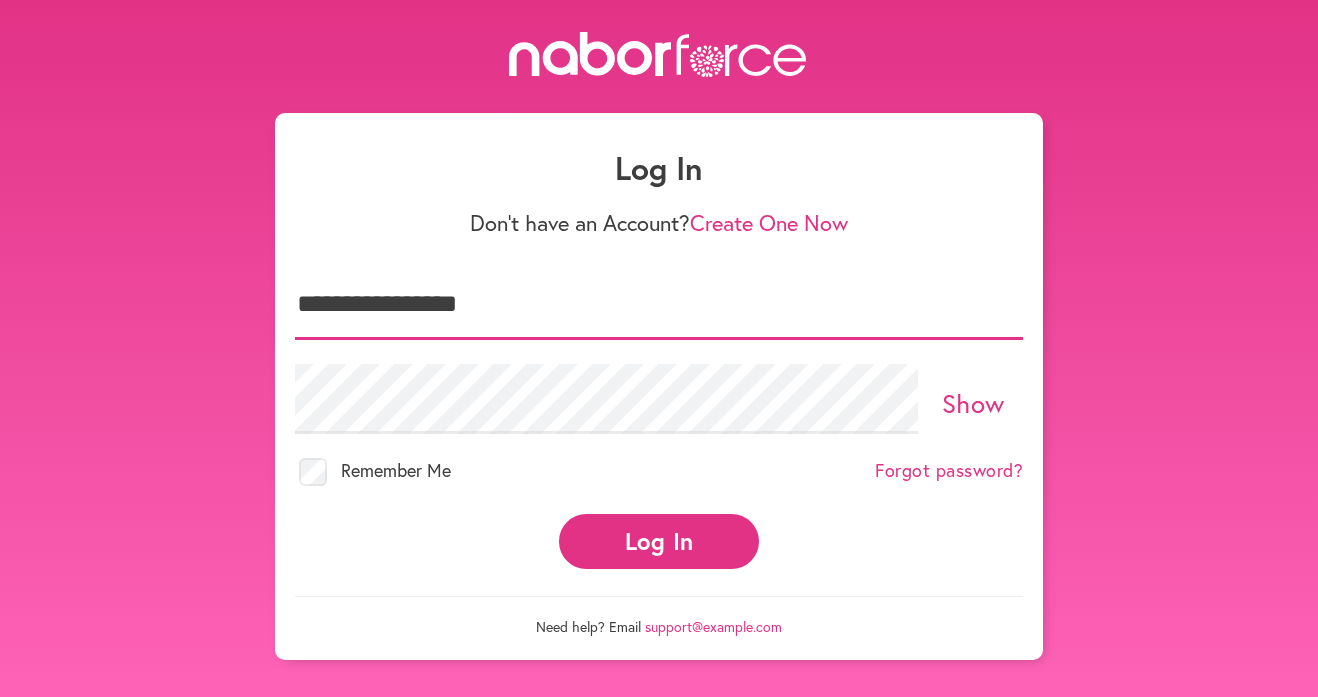 type on "**********" 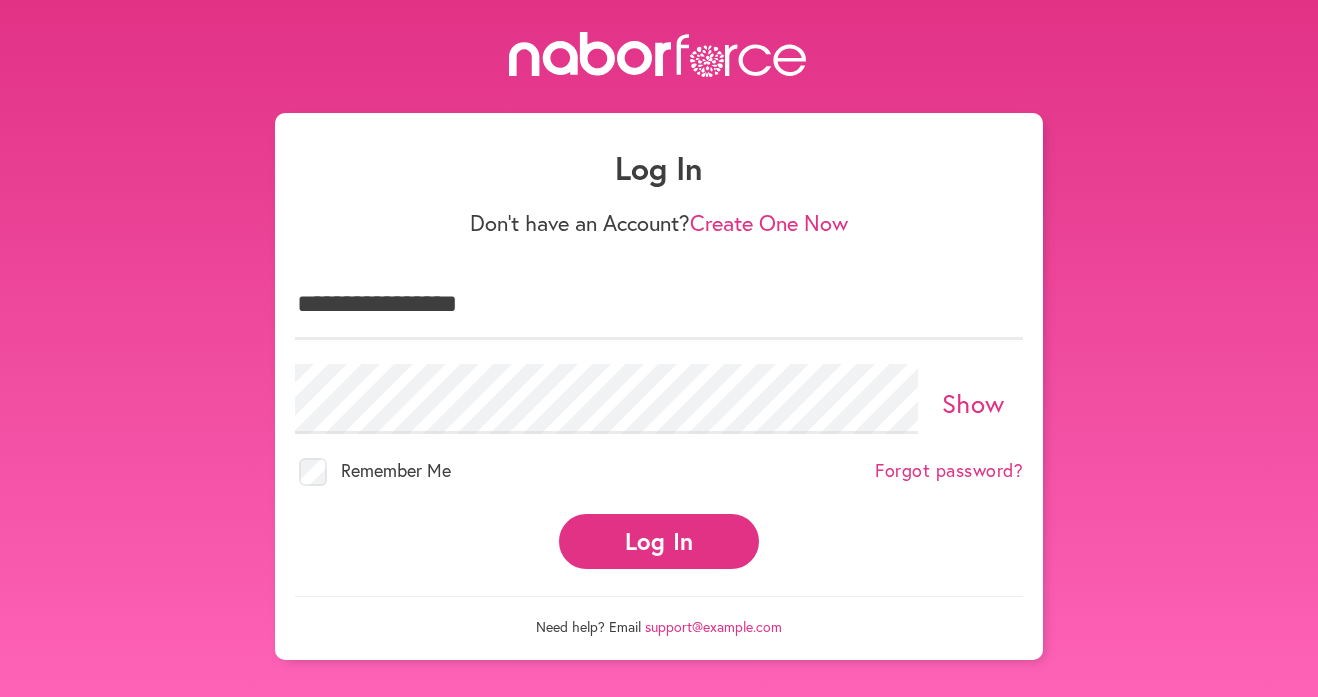 click on "Show" at bounding box center (973, 403) 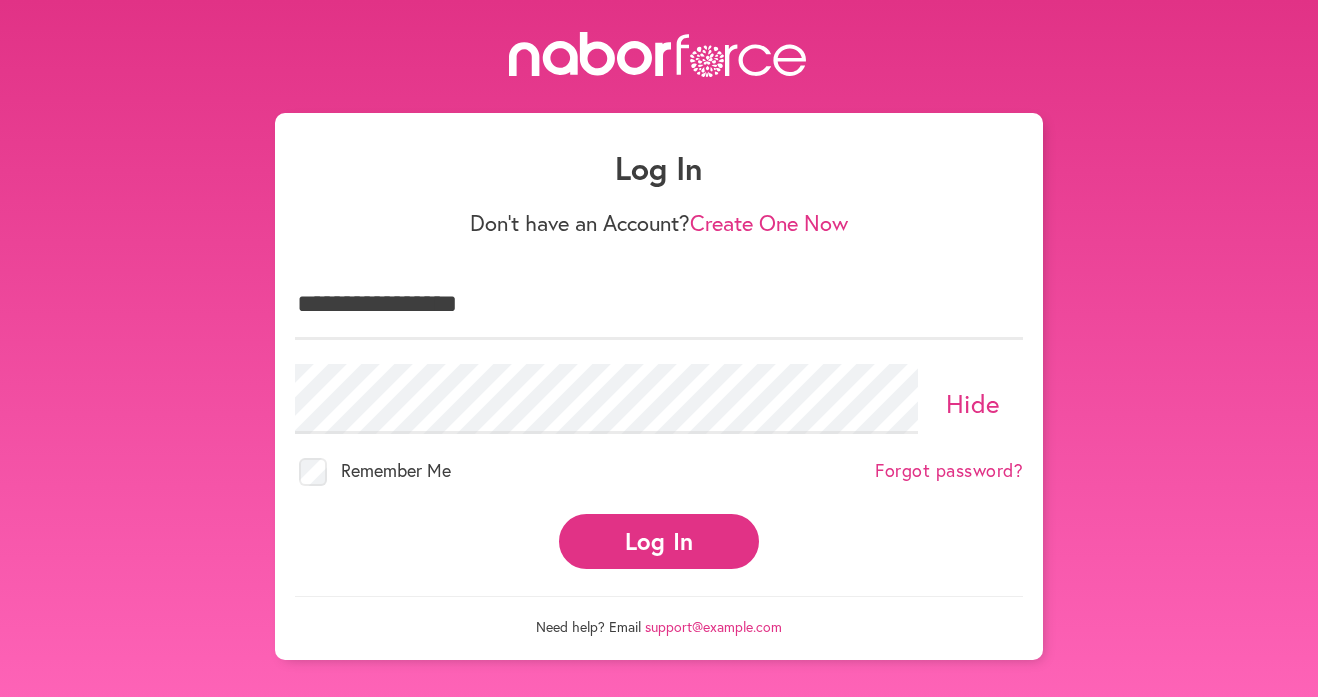 click on "Hide" at bounding box center [973, 403] 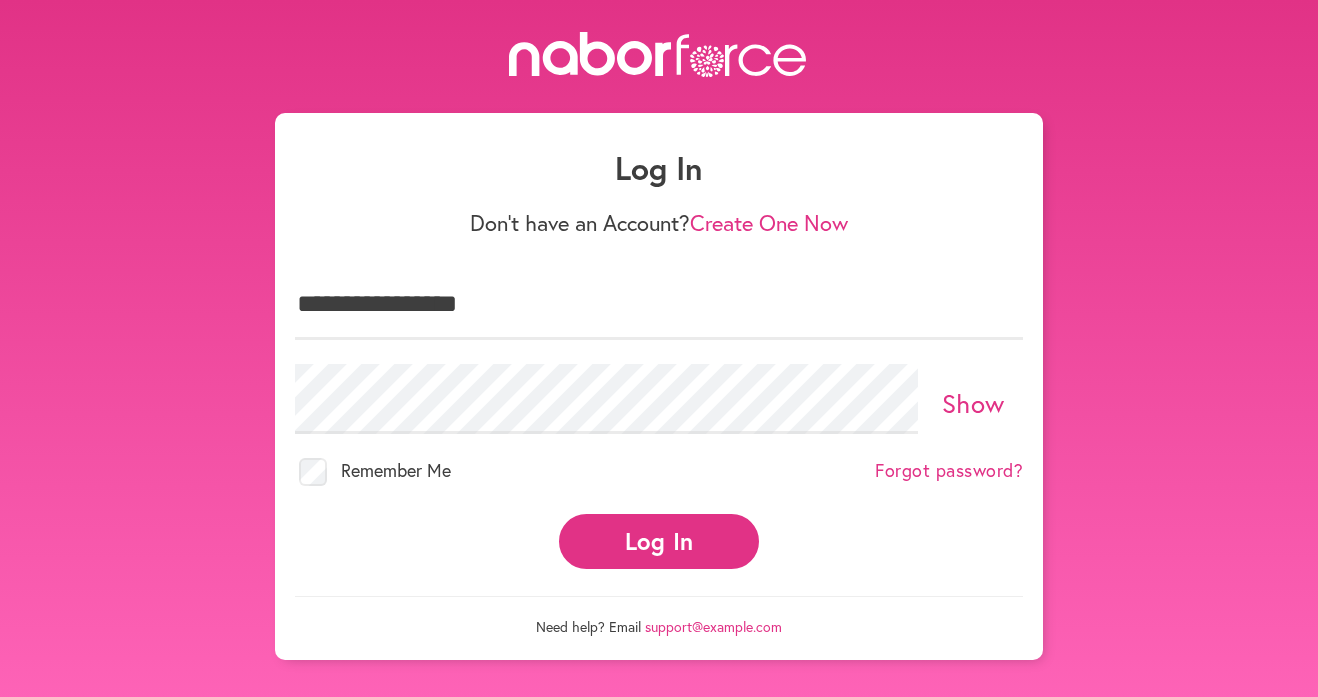 click on "Log In" at bounding box center [659, 541] 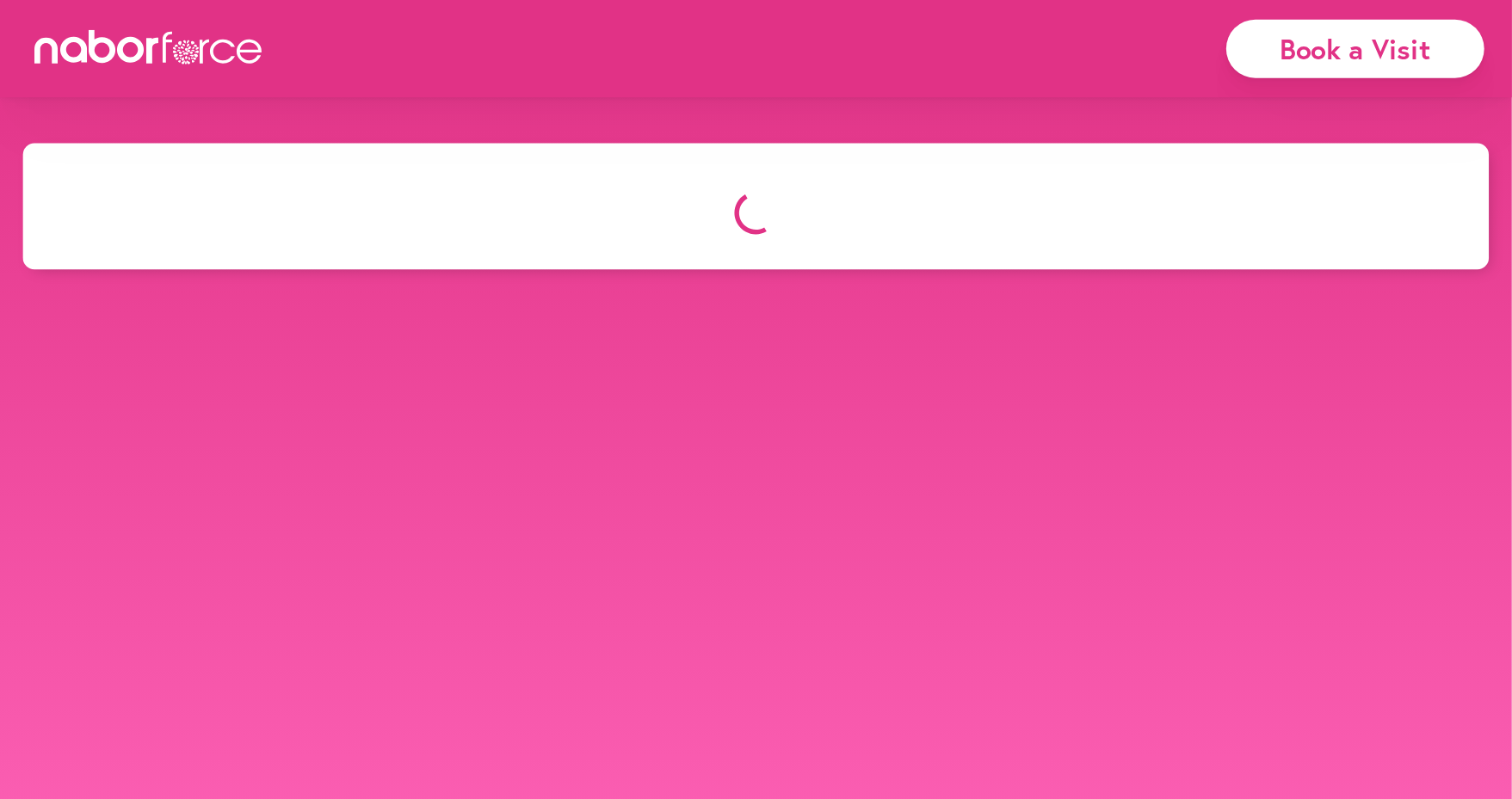 scroll, scrollTop: 0, scrollLeft: 0, axis: both 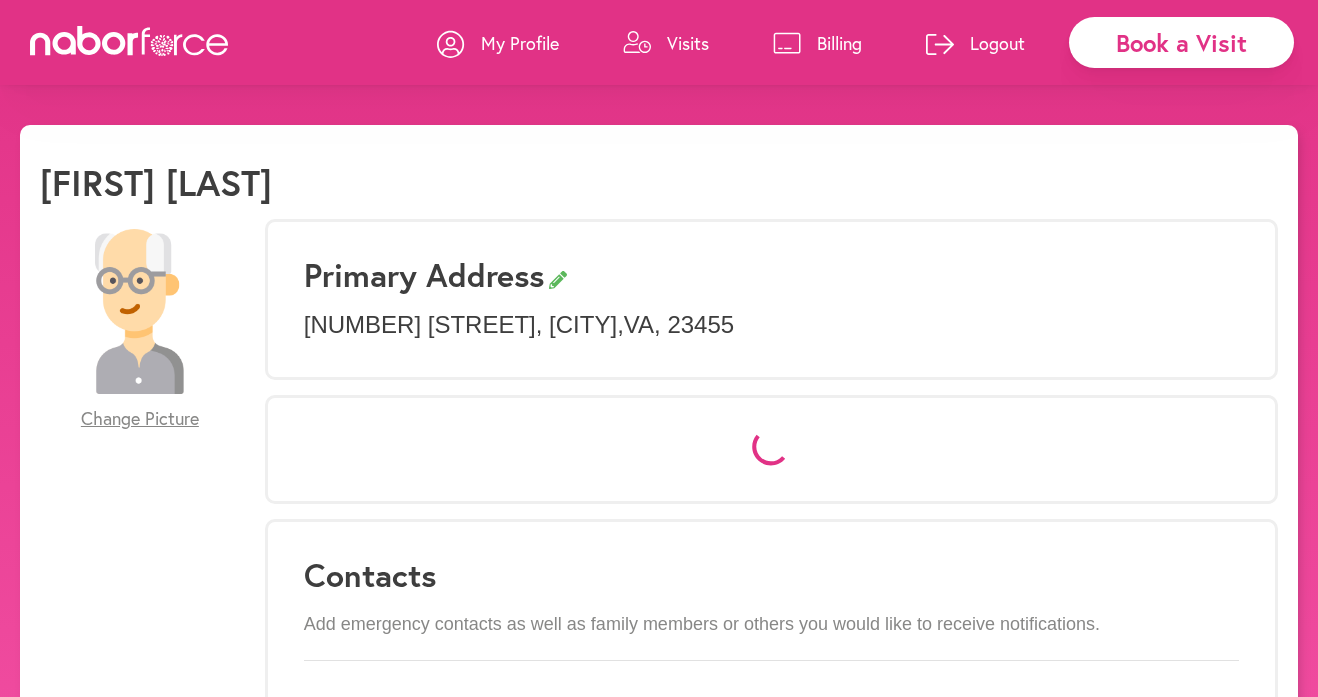 select on "*" 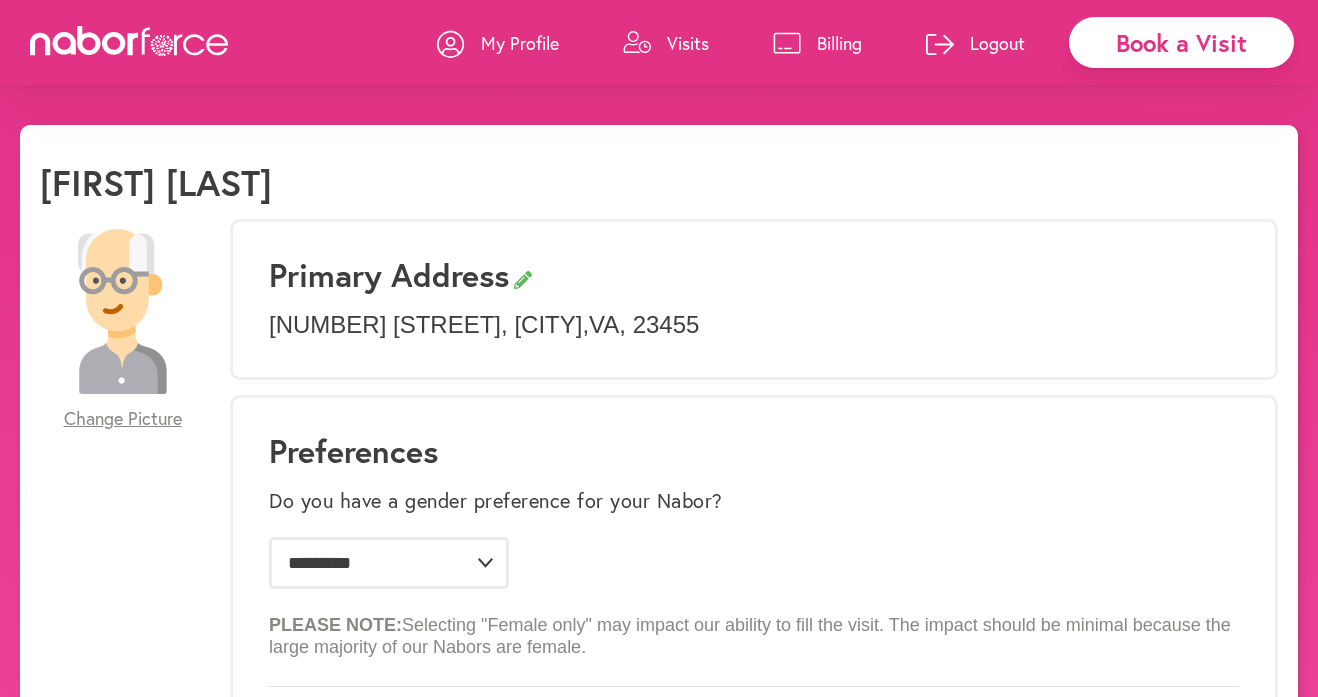 click on "Billing" at bounding box center (839, 43) 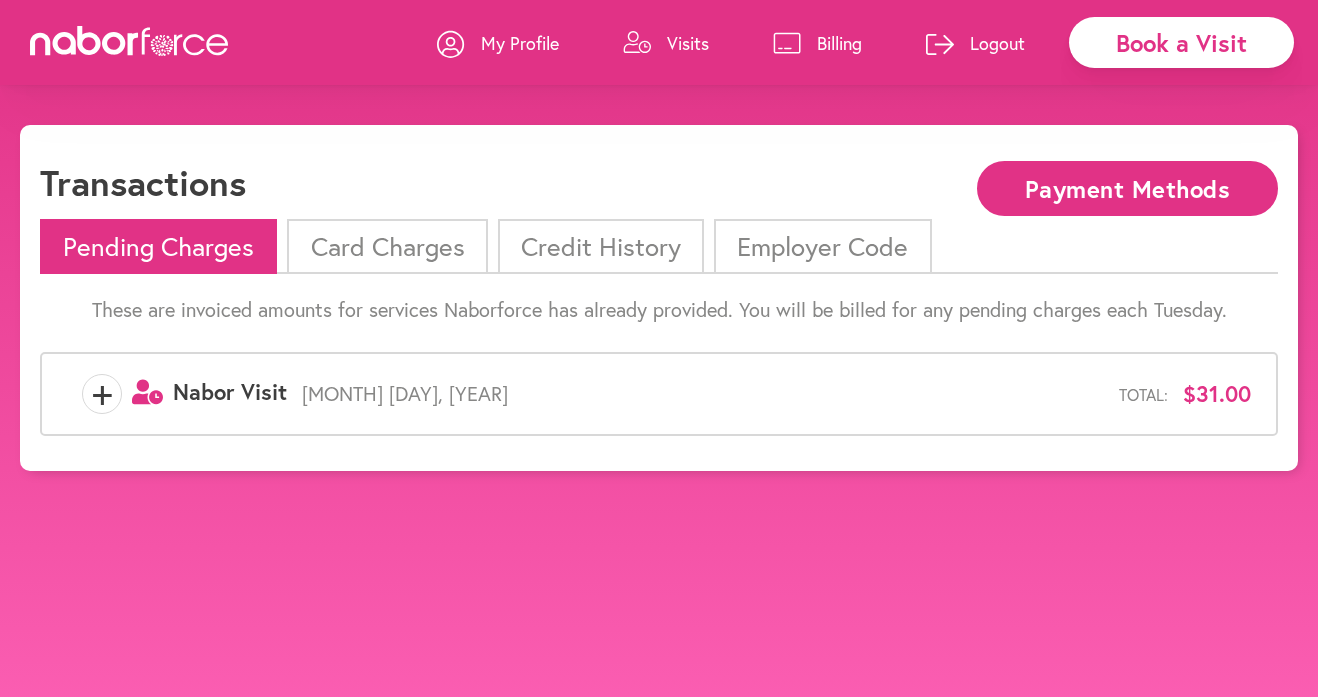 click on "[MONTH] [DAY], [YEAR]" at bounding box center [703, 394] 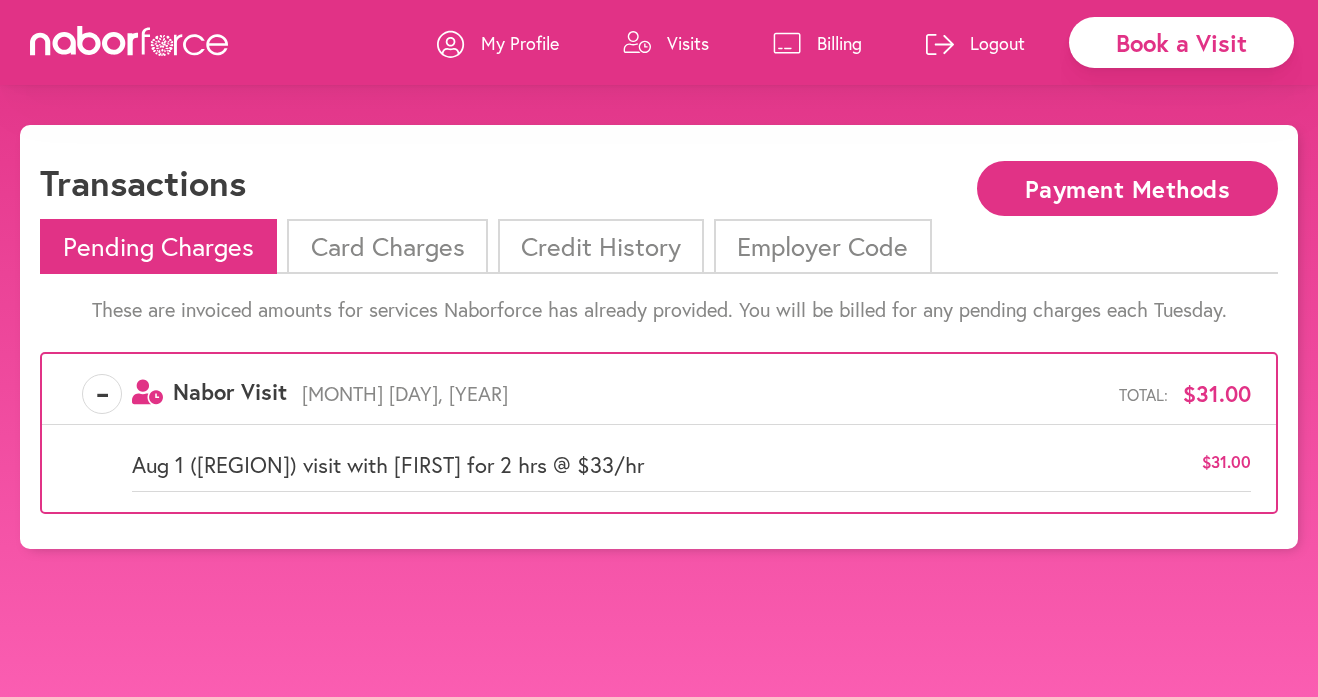click on "Employer Code" at bounding box center (822, 246) 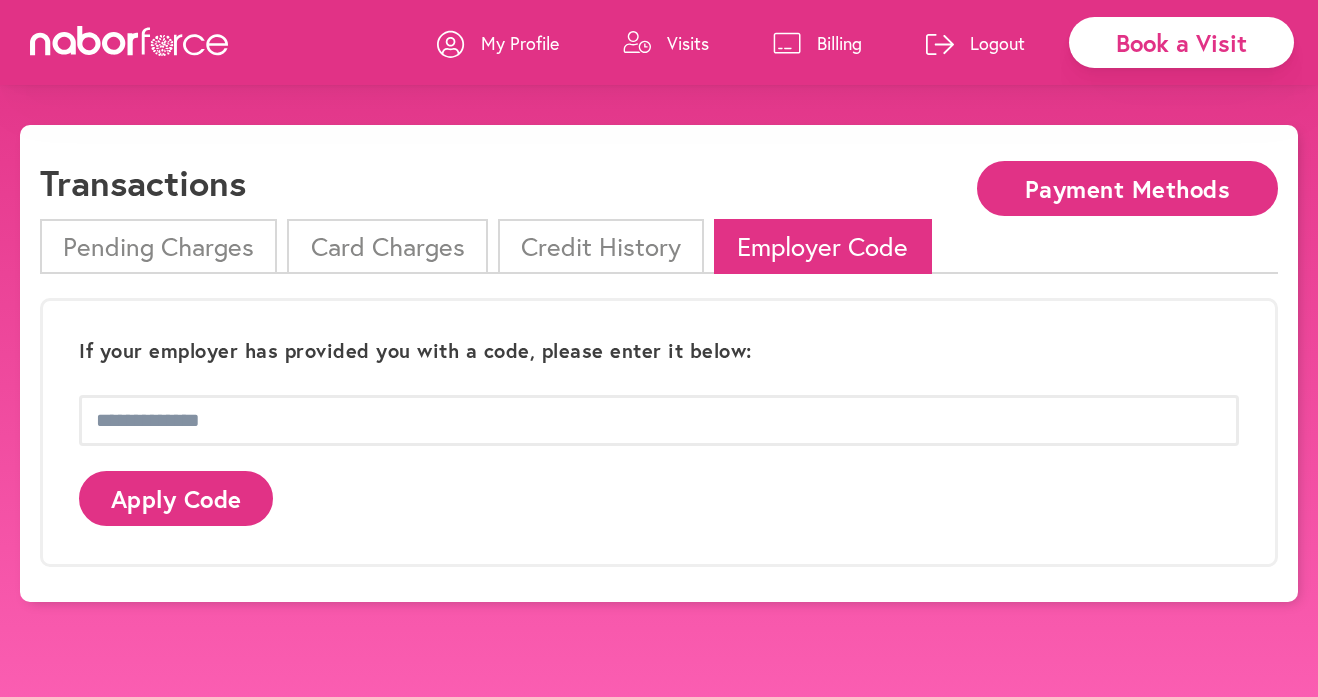 click on "My Profile" at bounding box center (520, 43) 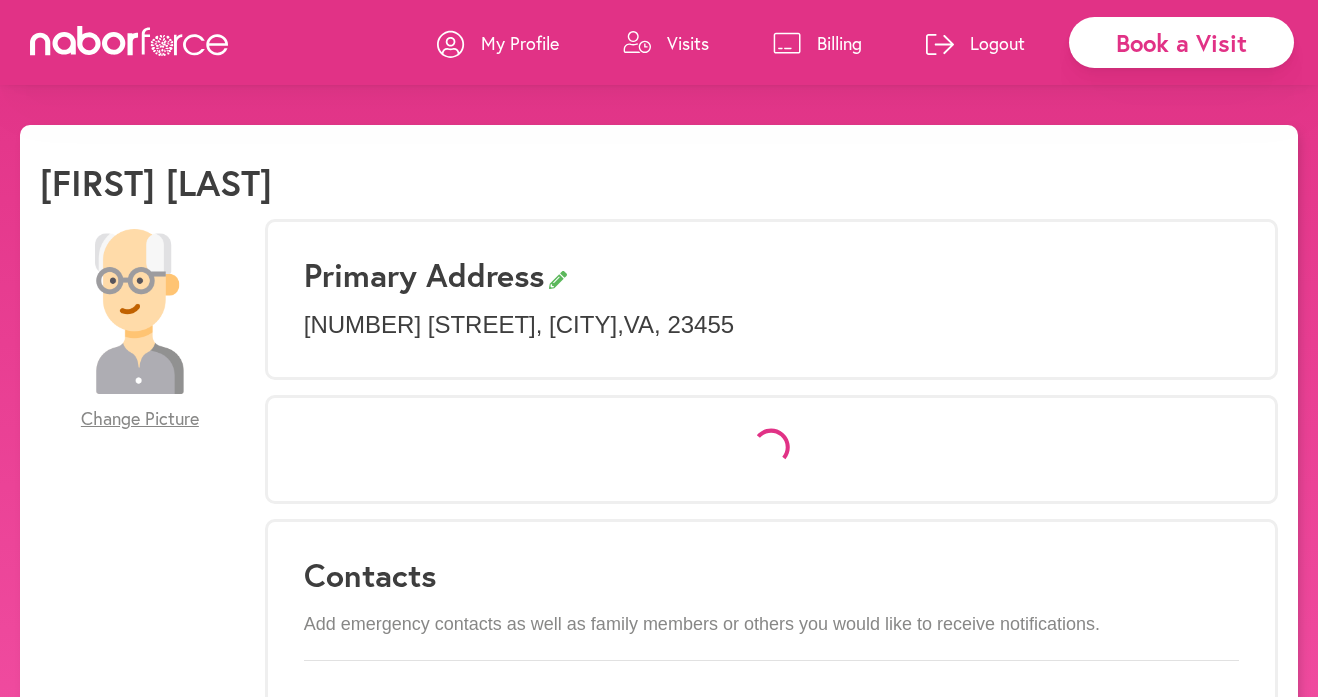 select on "*" 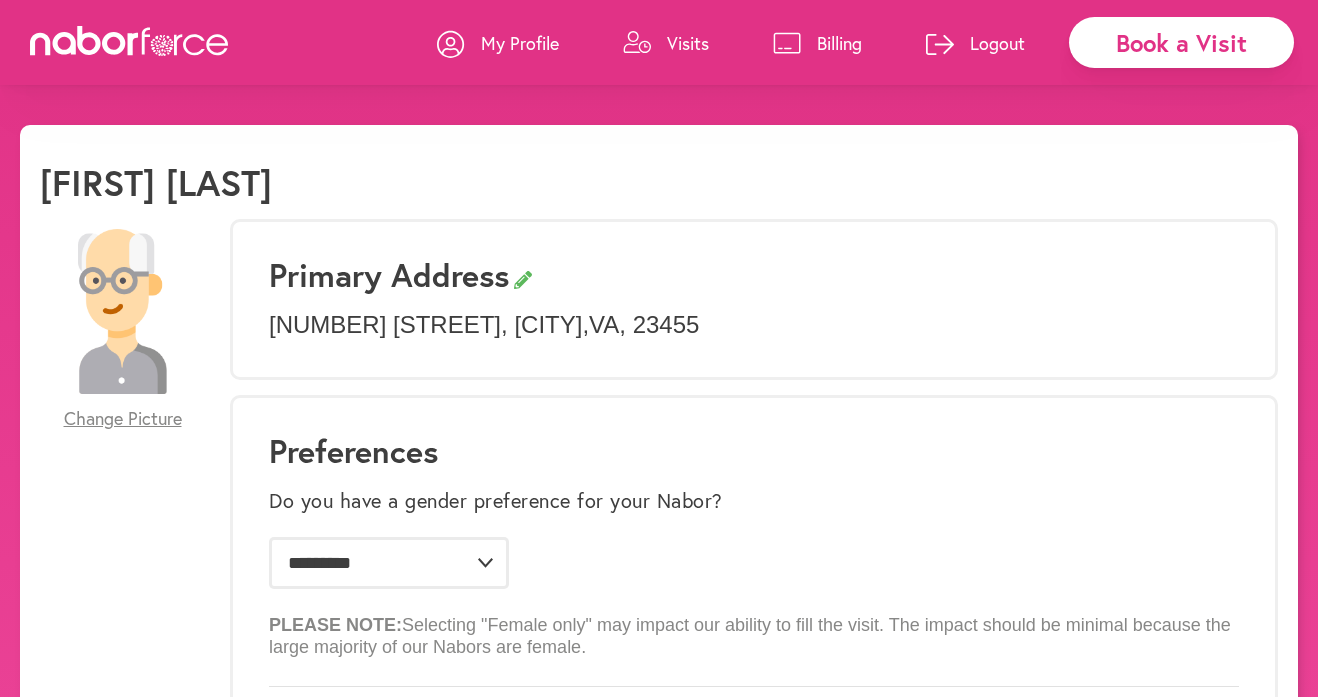 click on "Billing" at bounding box center [839, 43] 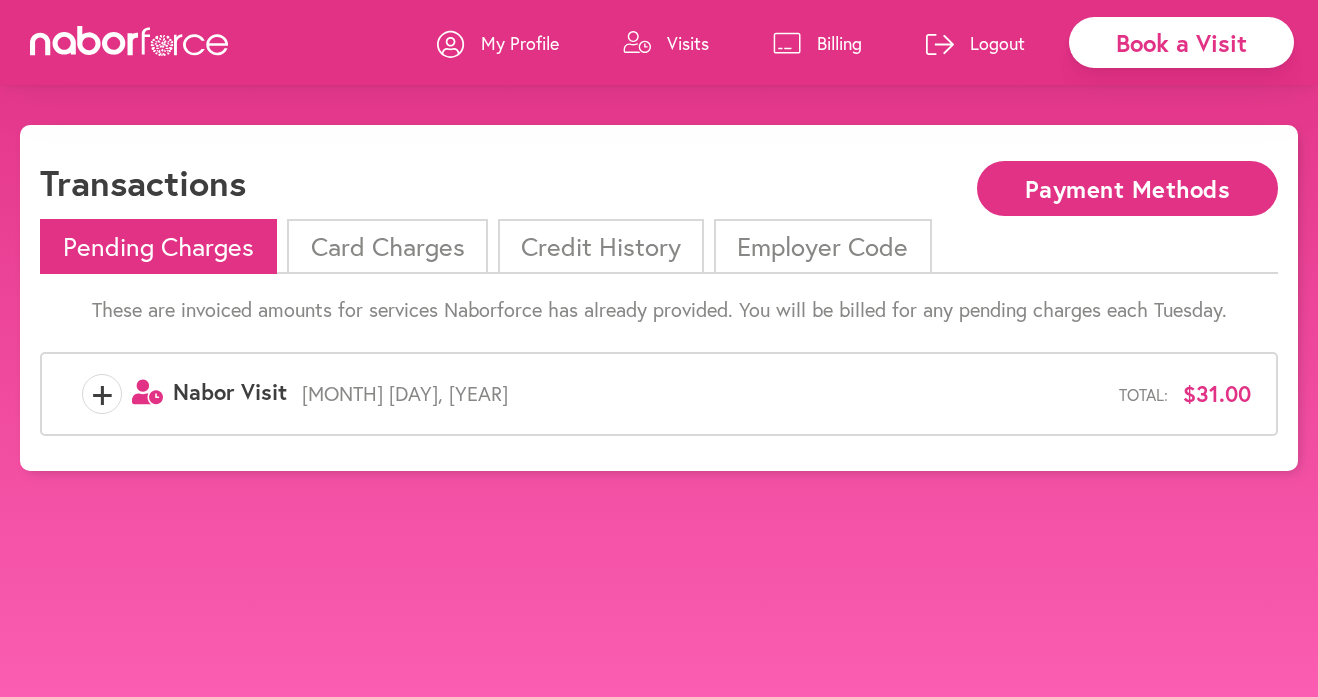 click on "Billing" at bounding box center [839, 43] 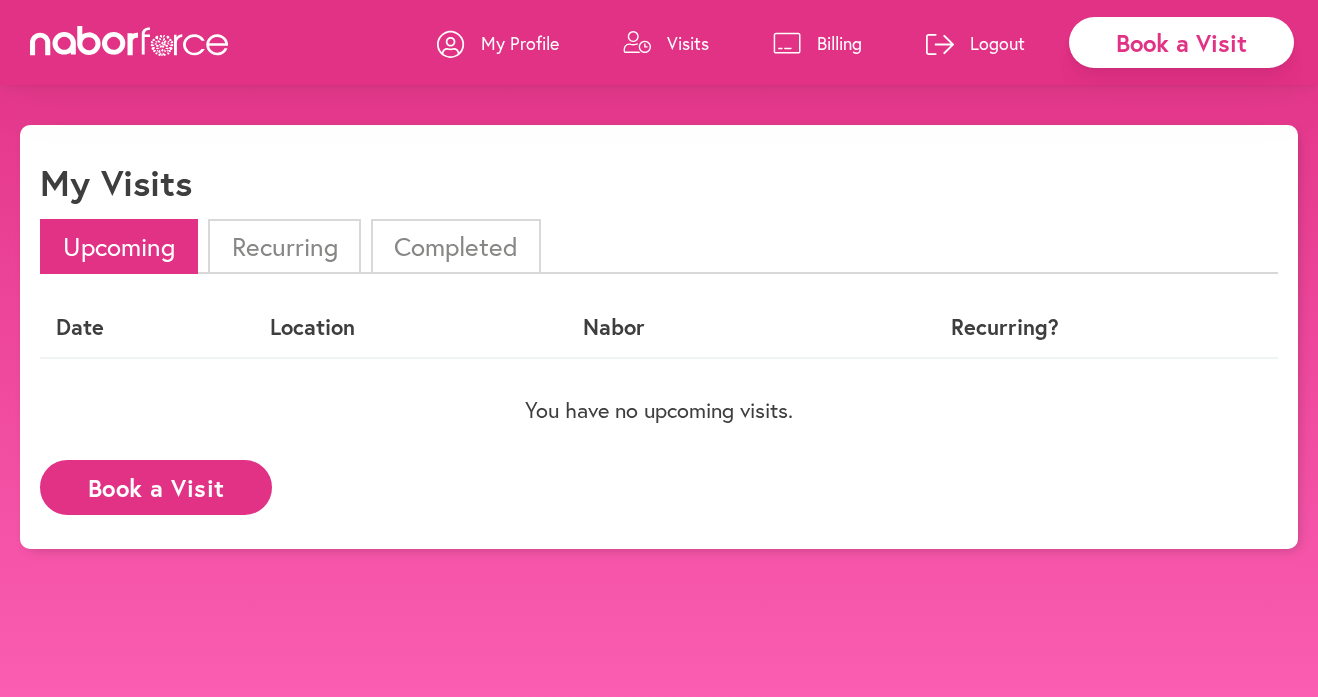 click on "Completed" at bounding box center [456, 246] 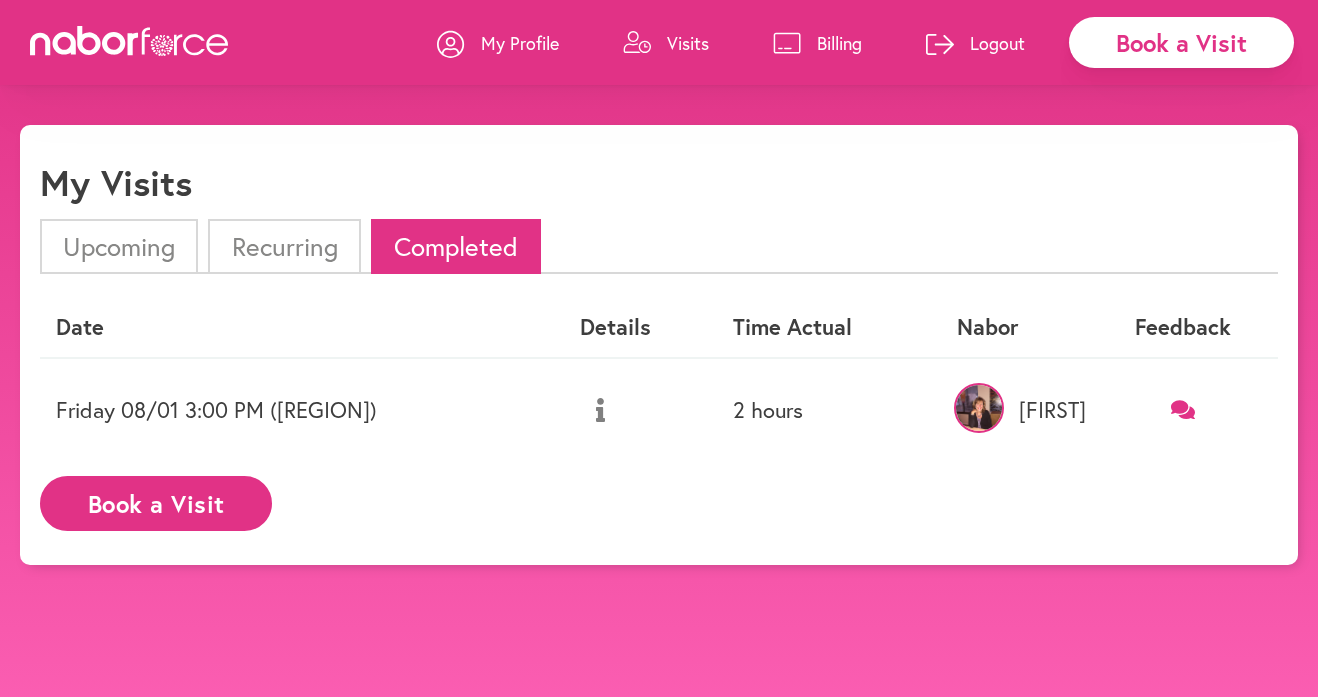 click on "Billing" at bounding box center (839, 43) 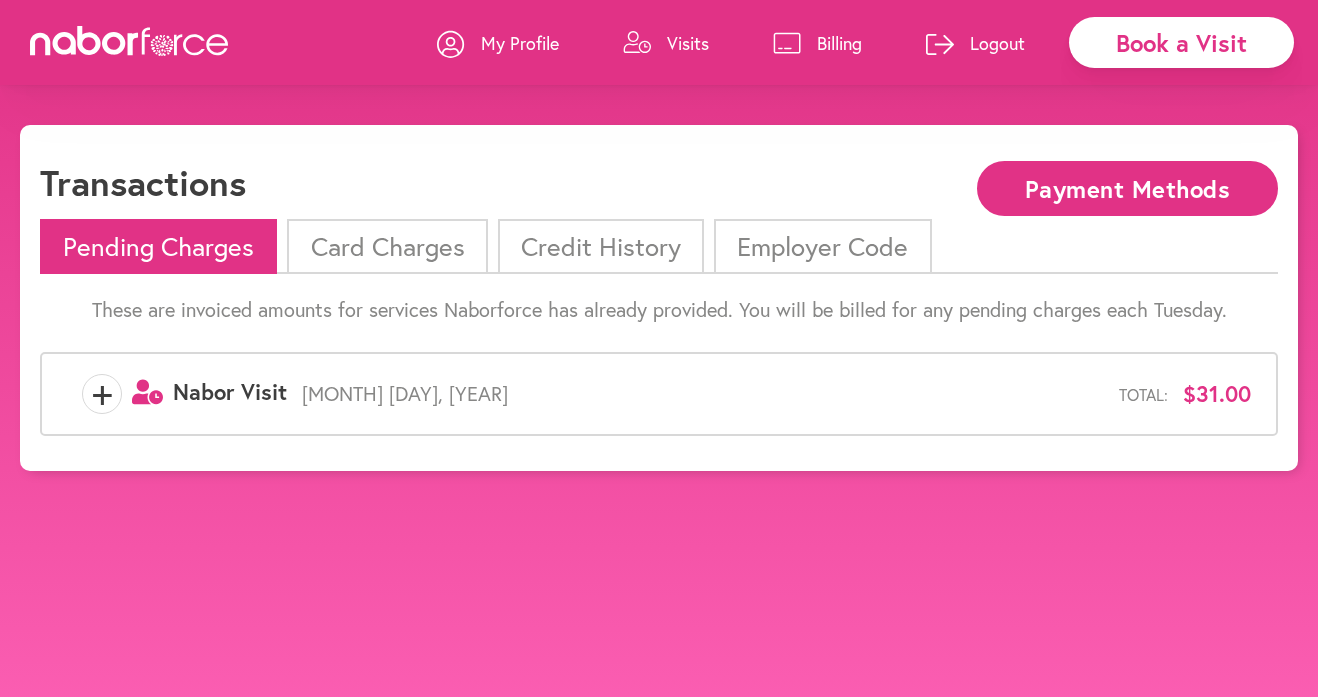 click on "Visits" at bounding box center [688, 43] 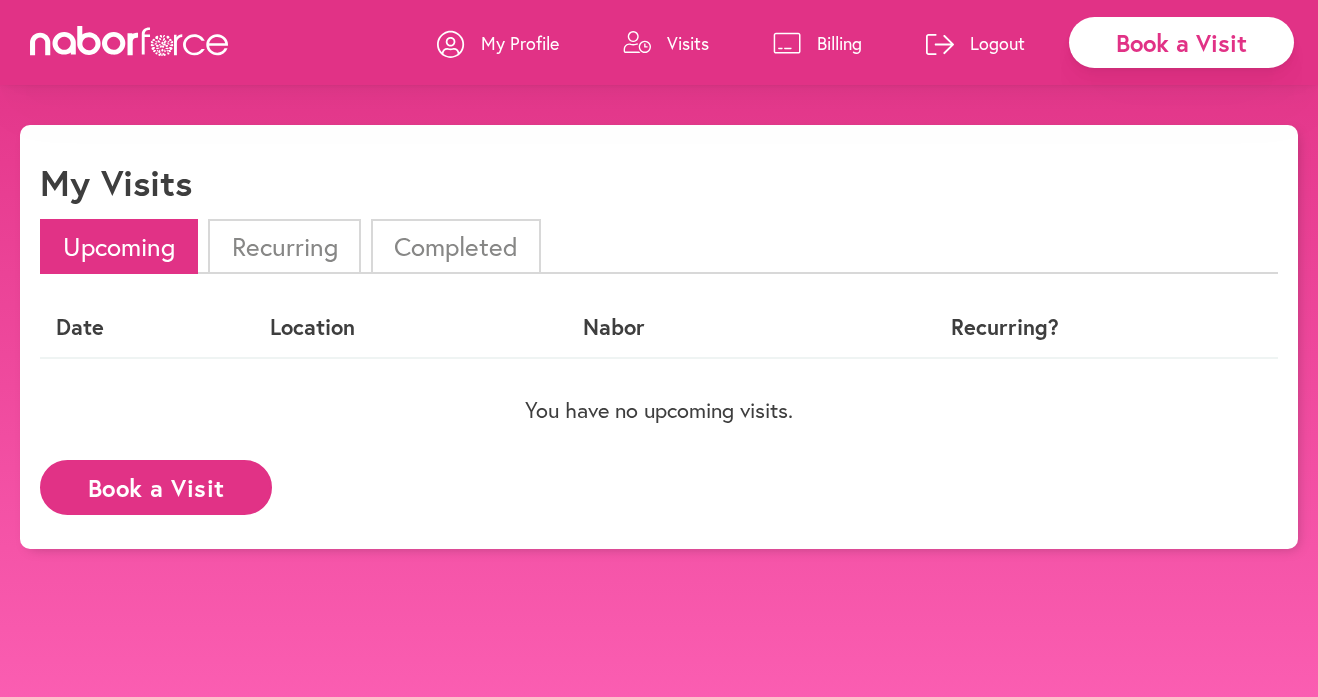 click on "Completed" at bounding box center (456, 246) 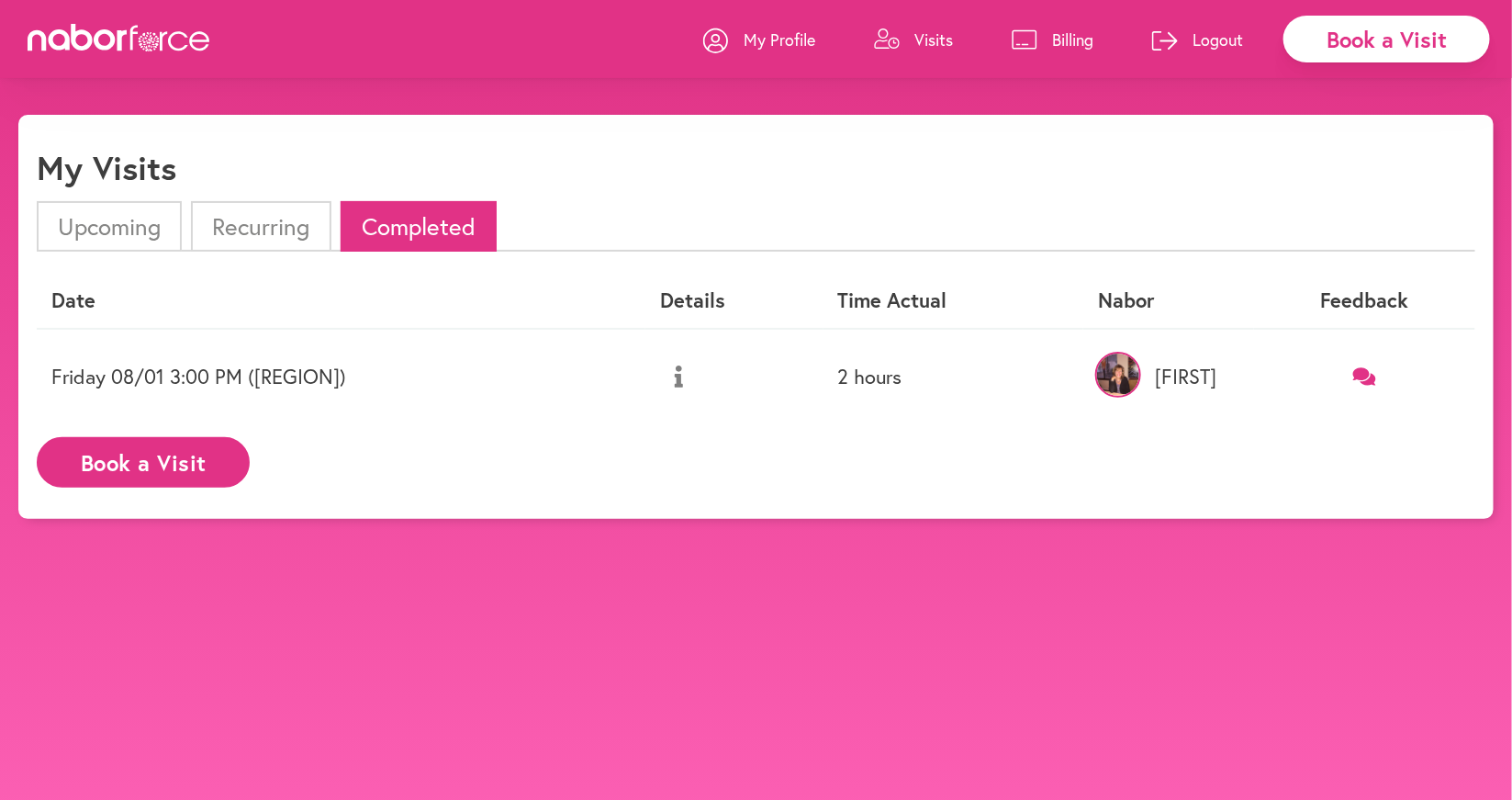 drag, startPoint x: 1126, startPoint y: 162, endPoint x: 981, endPoint y: 3, distance: 215.18829 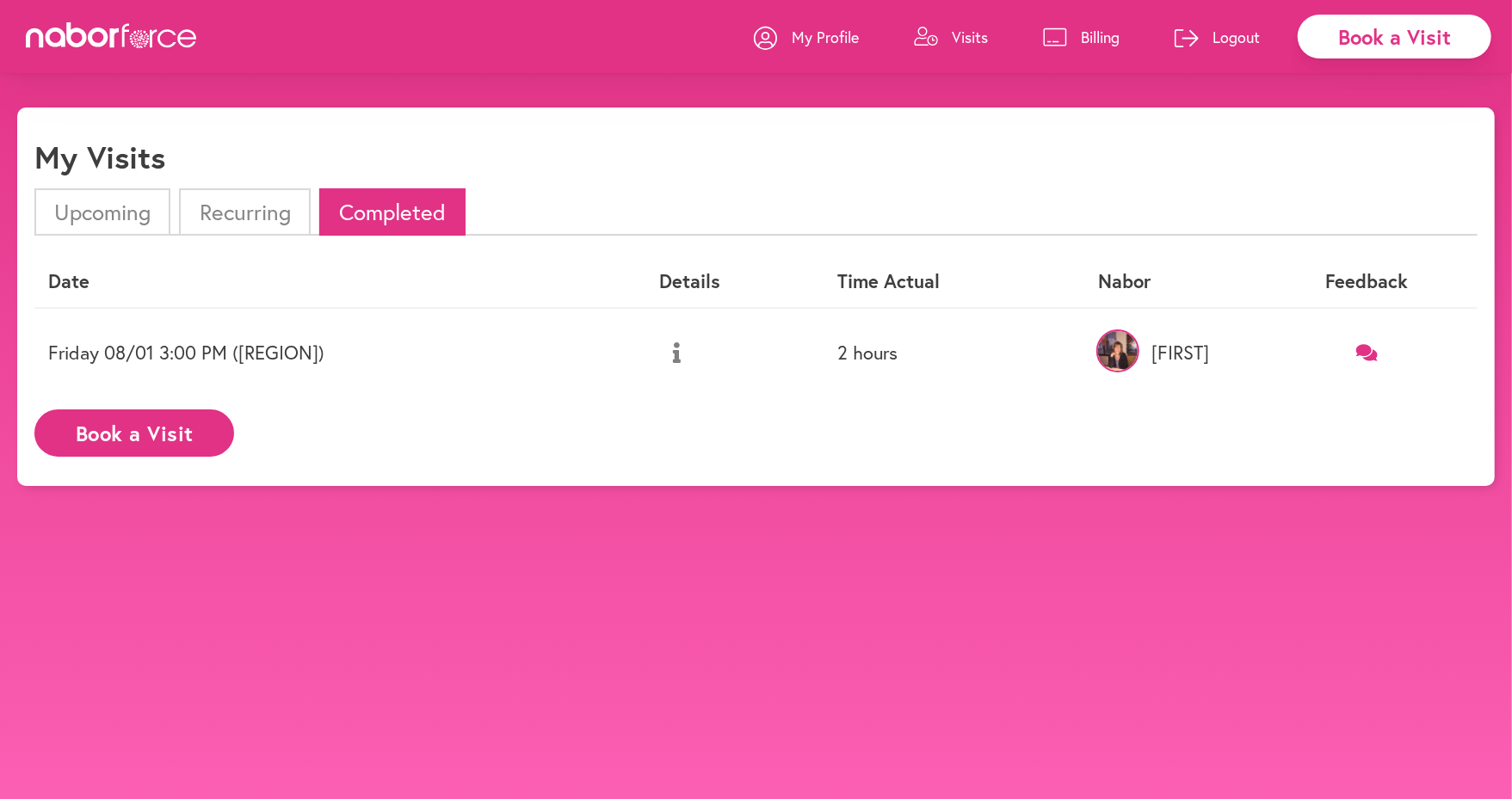 click on "Billing" at bounding box center [1100, 37] 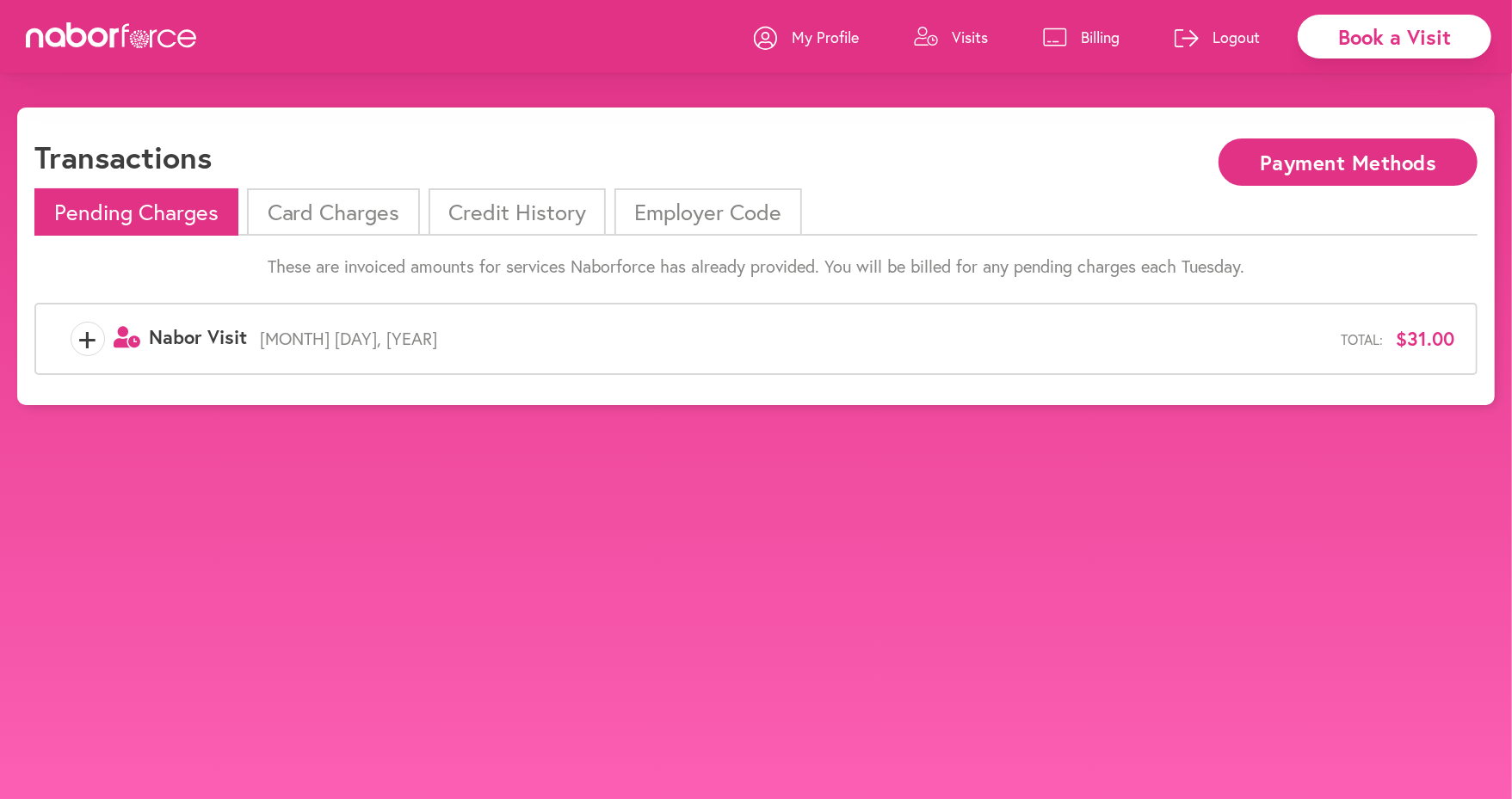 click on "Card Charges" at bounding box center [333, 212] 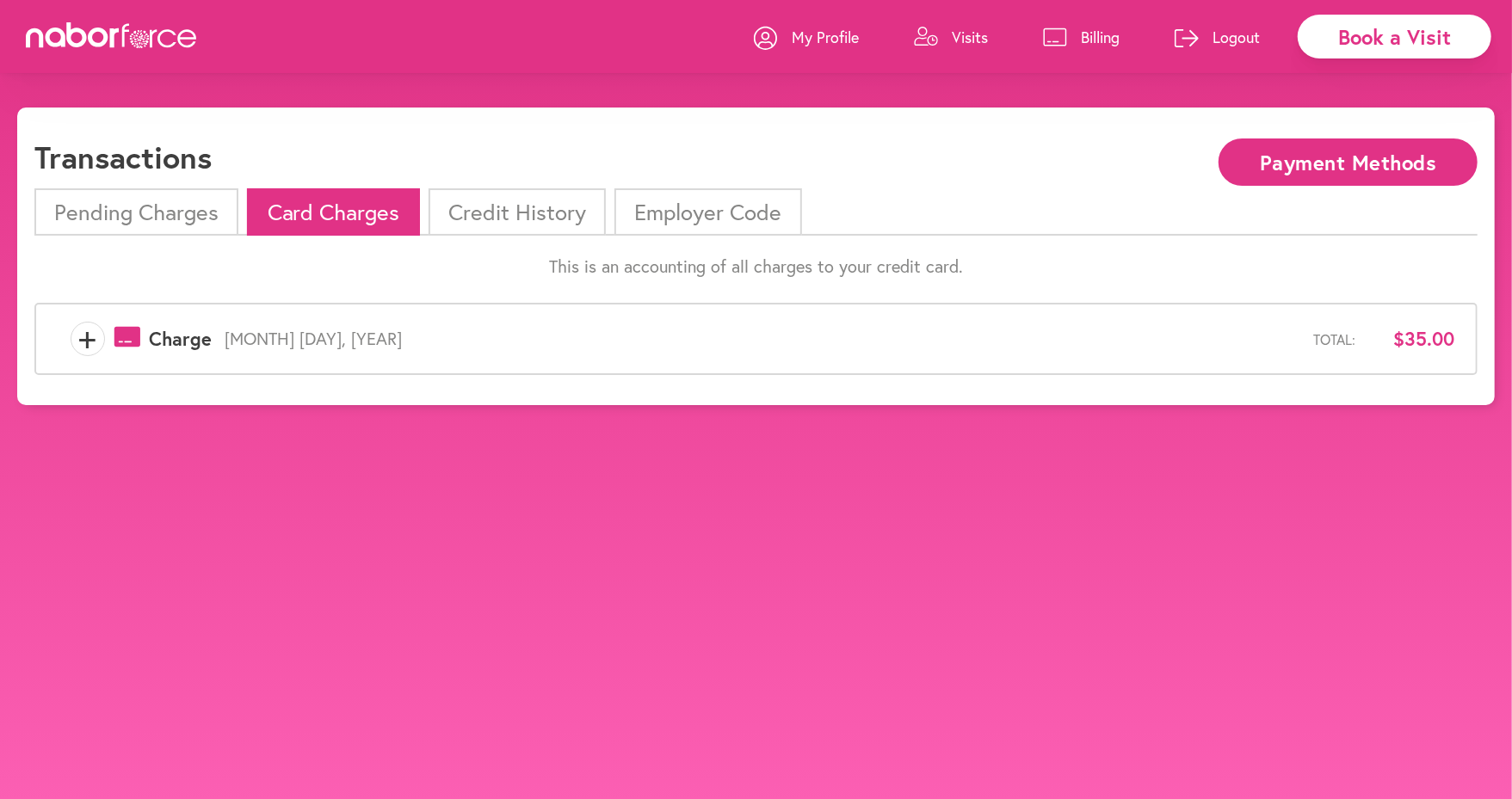 click on "My Profile" at bounding box center (825, 37) 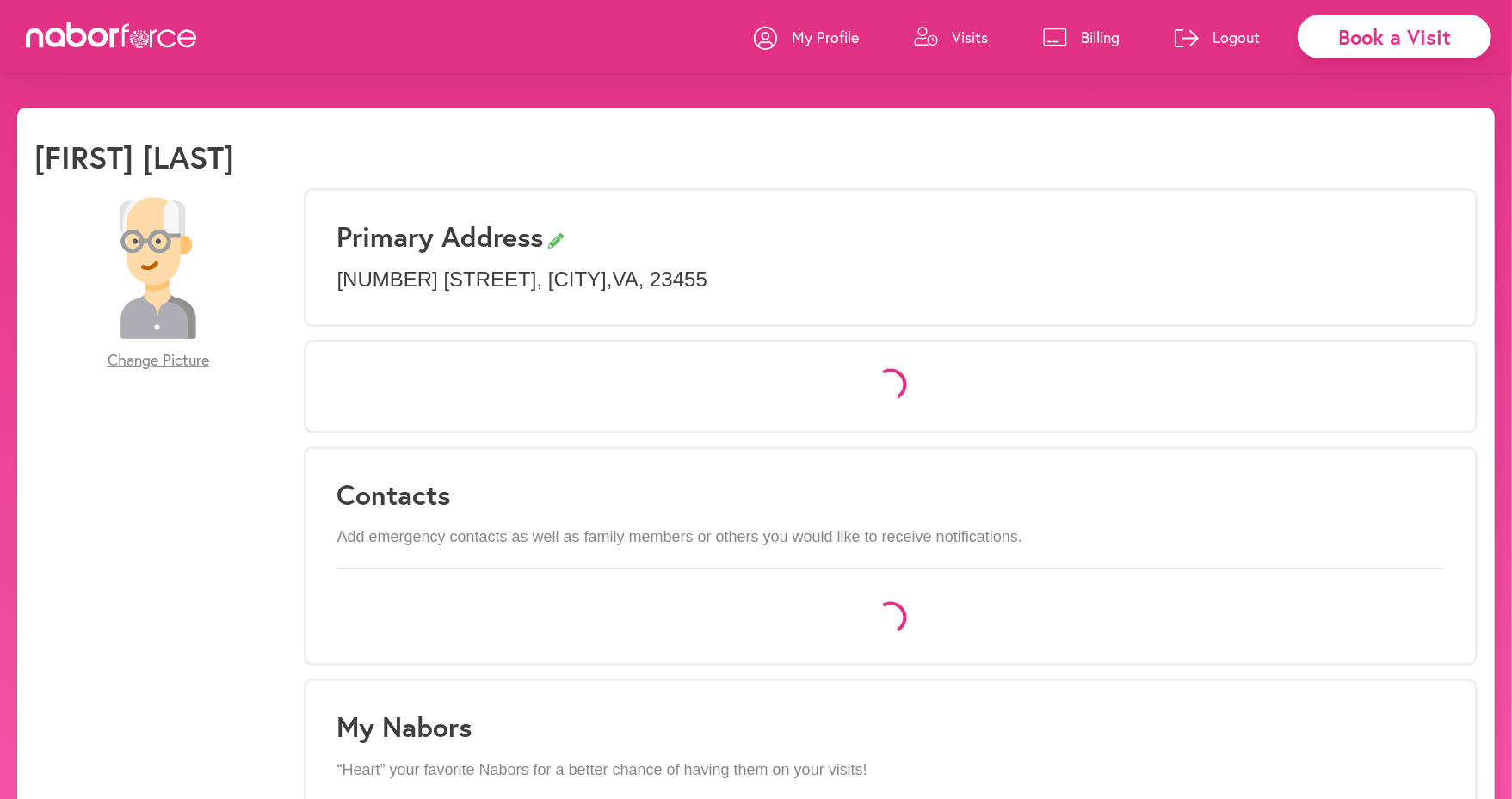 select on "*" 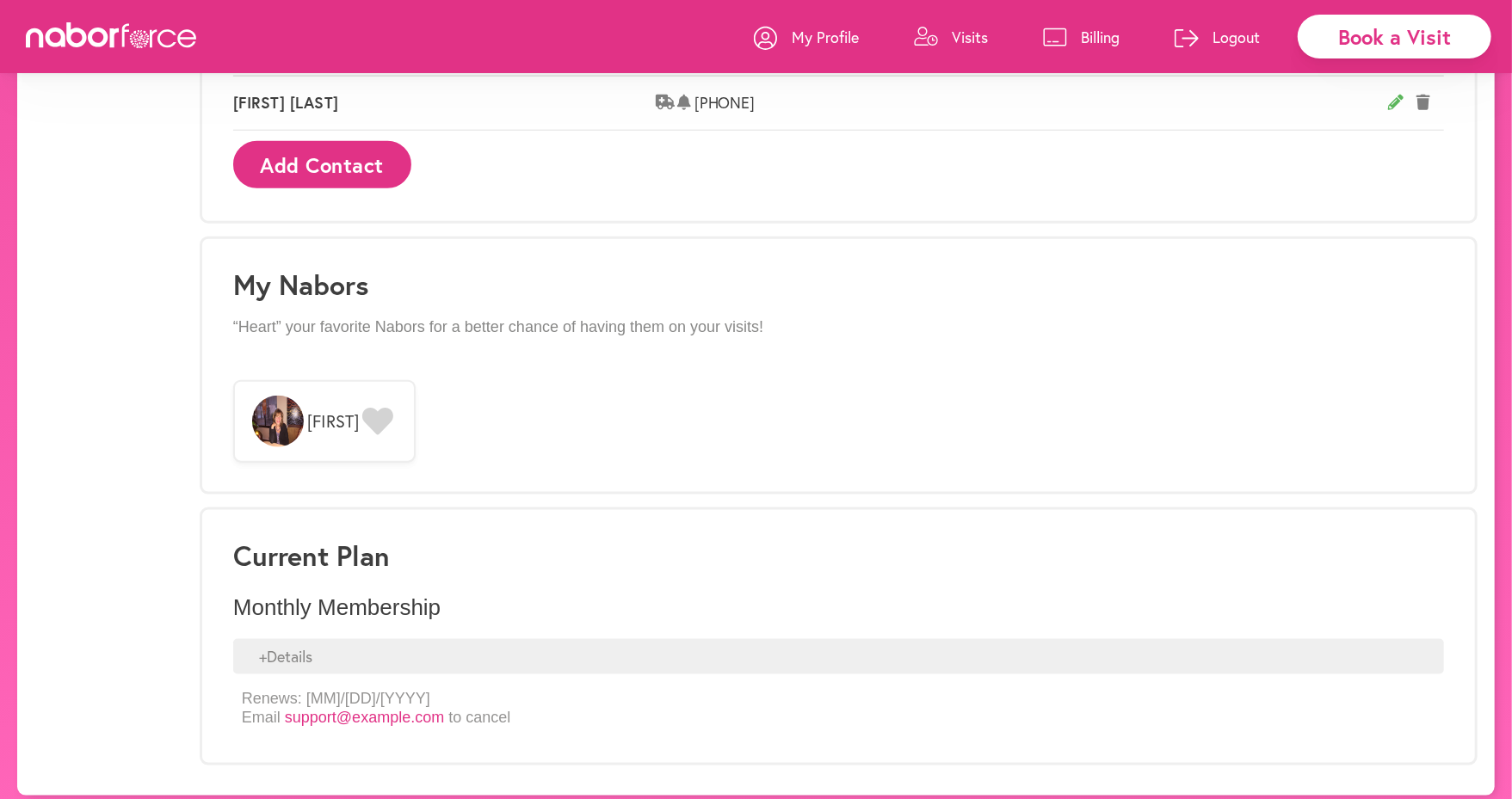 scroll, scrollTop: 1240, scrollLeft: 0, axis: vertical 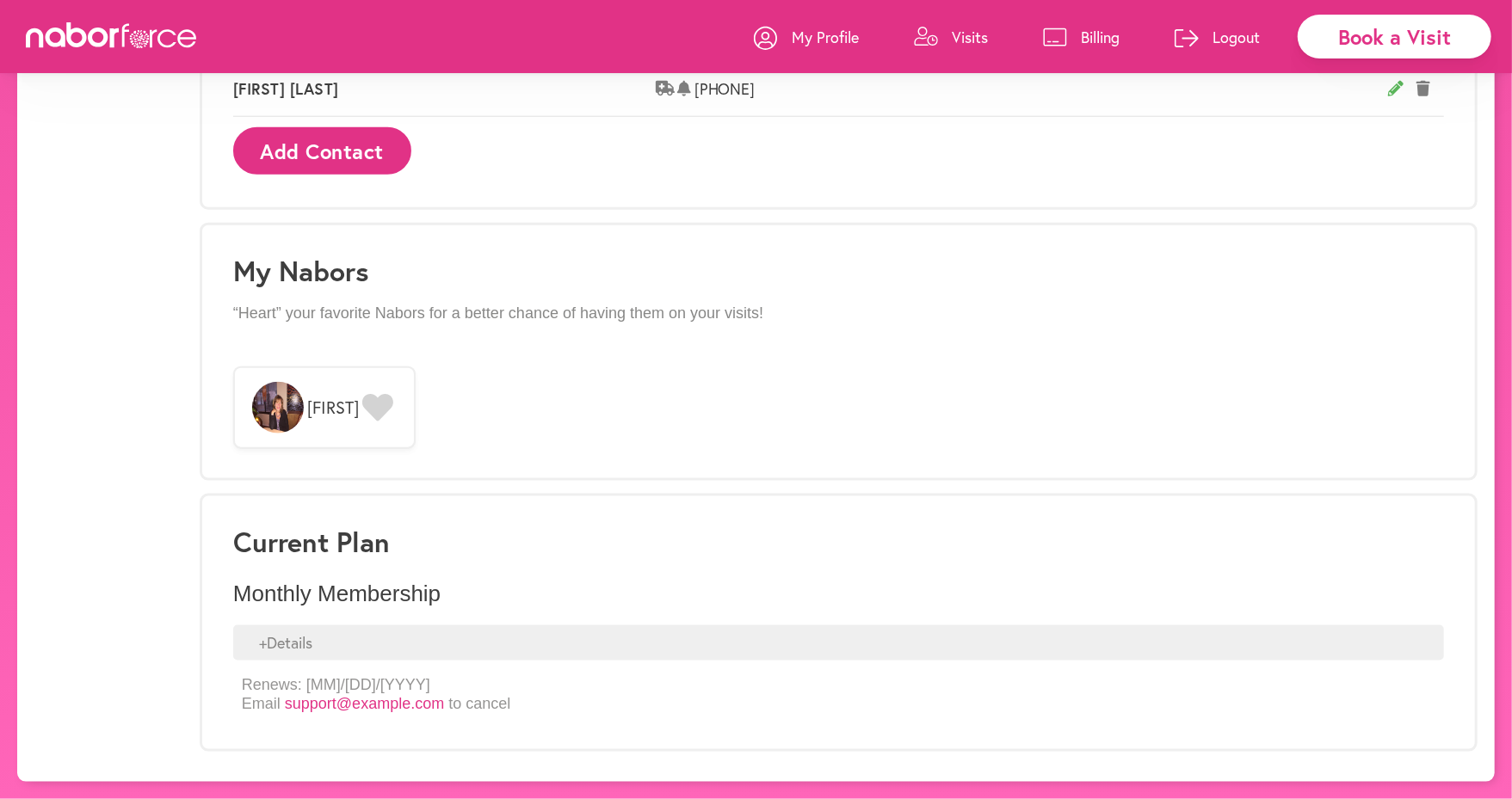 click at bounding box center (278, 408) 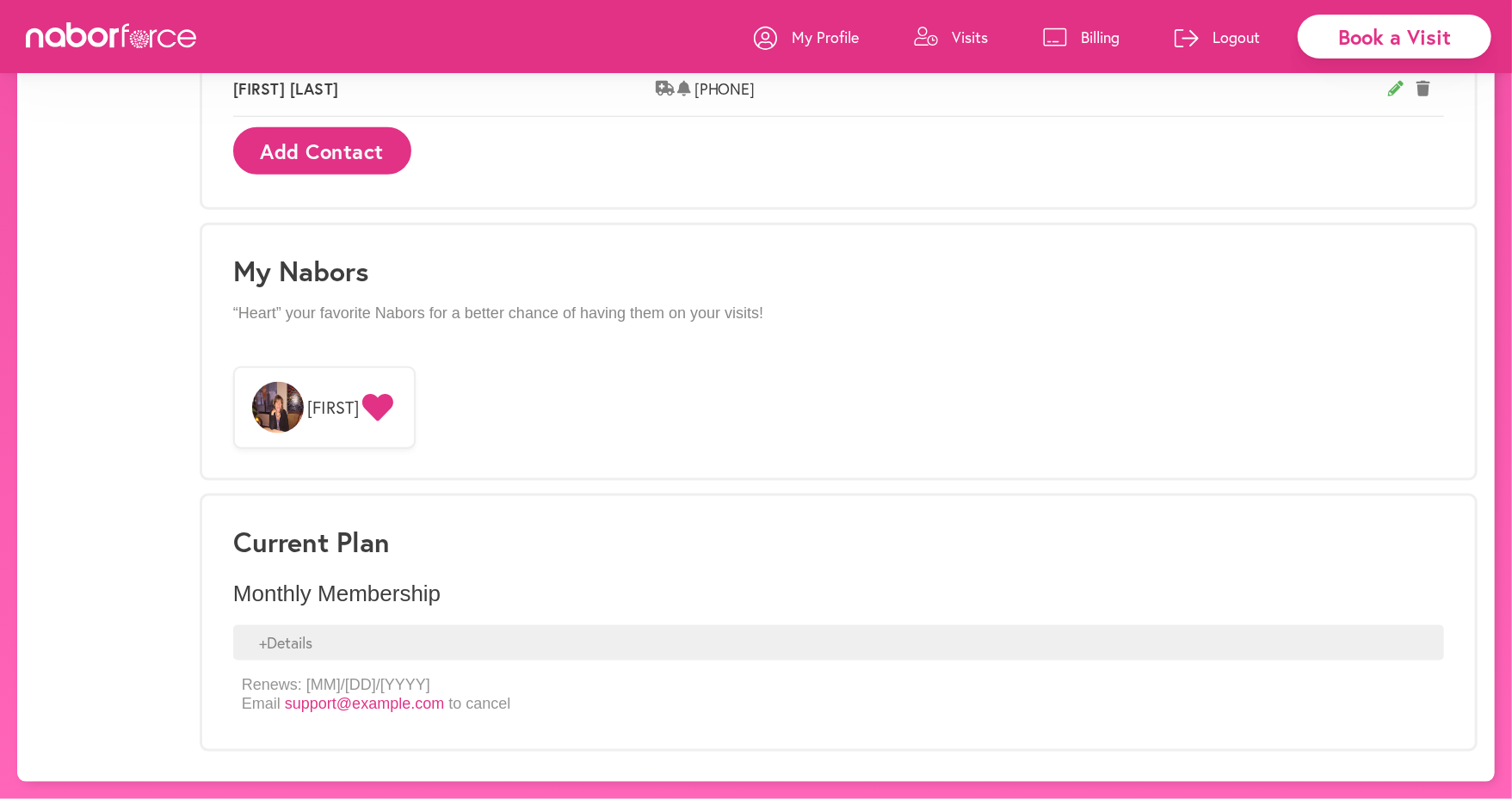 click on "My Profile" at bounding box center (825, 37) 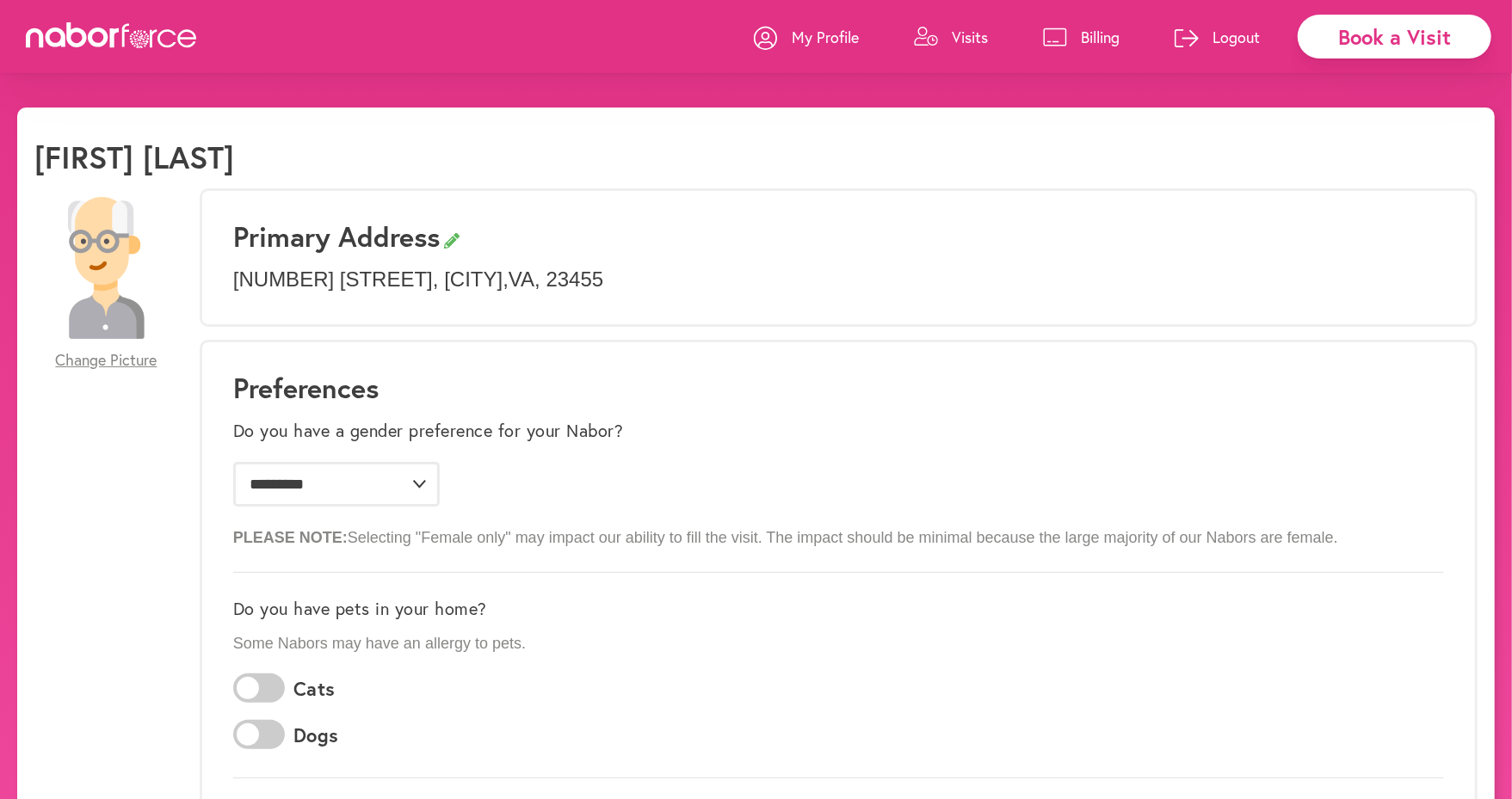 click on "Visits" at bounding box center (970, 37) 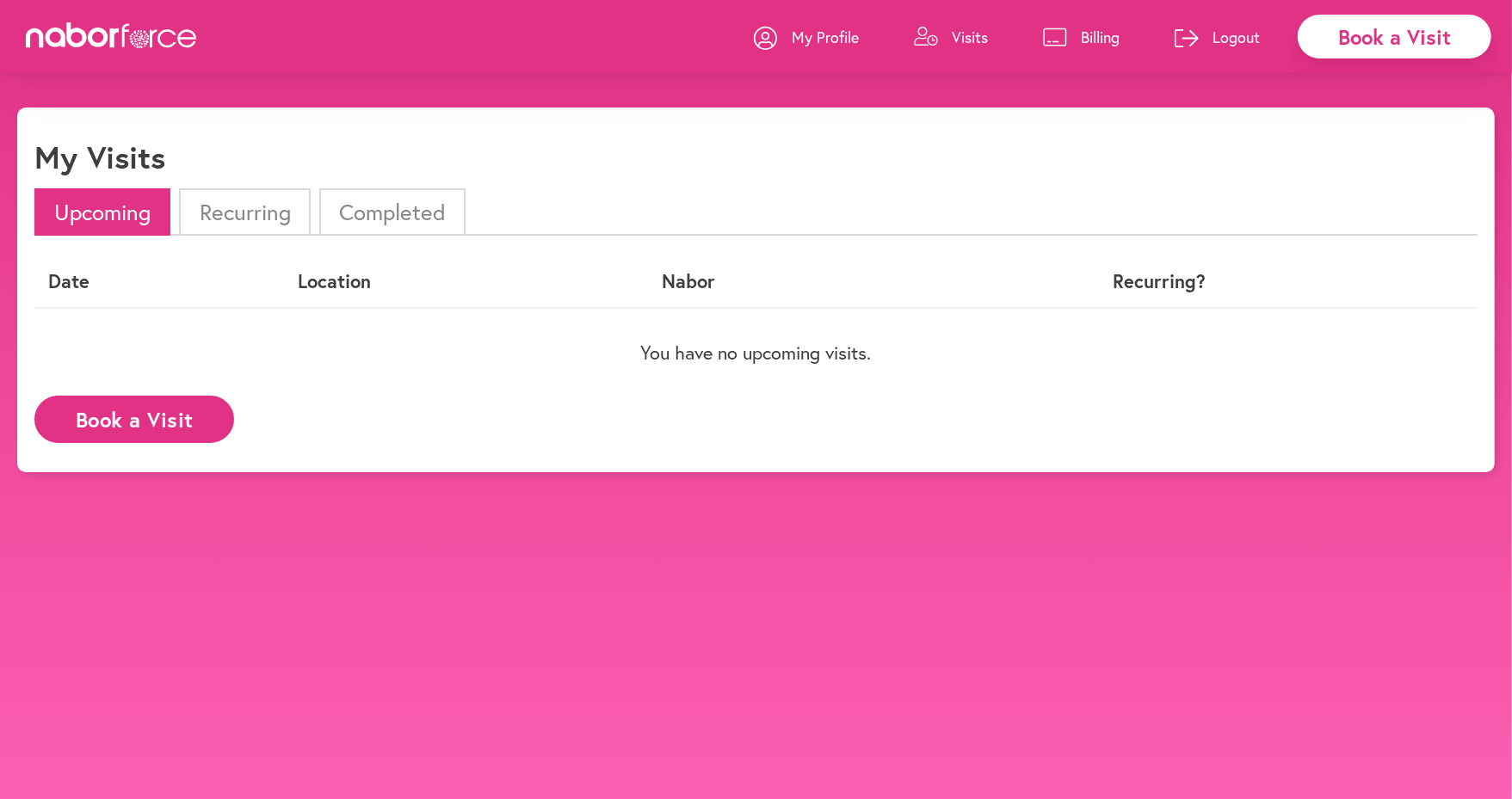 click on "Billing" at bounding box center [1100, 37] 